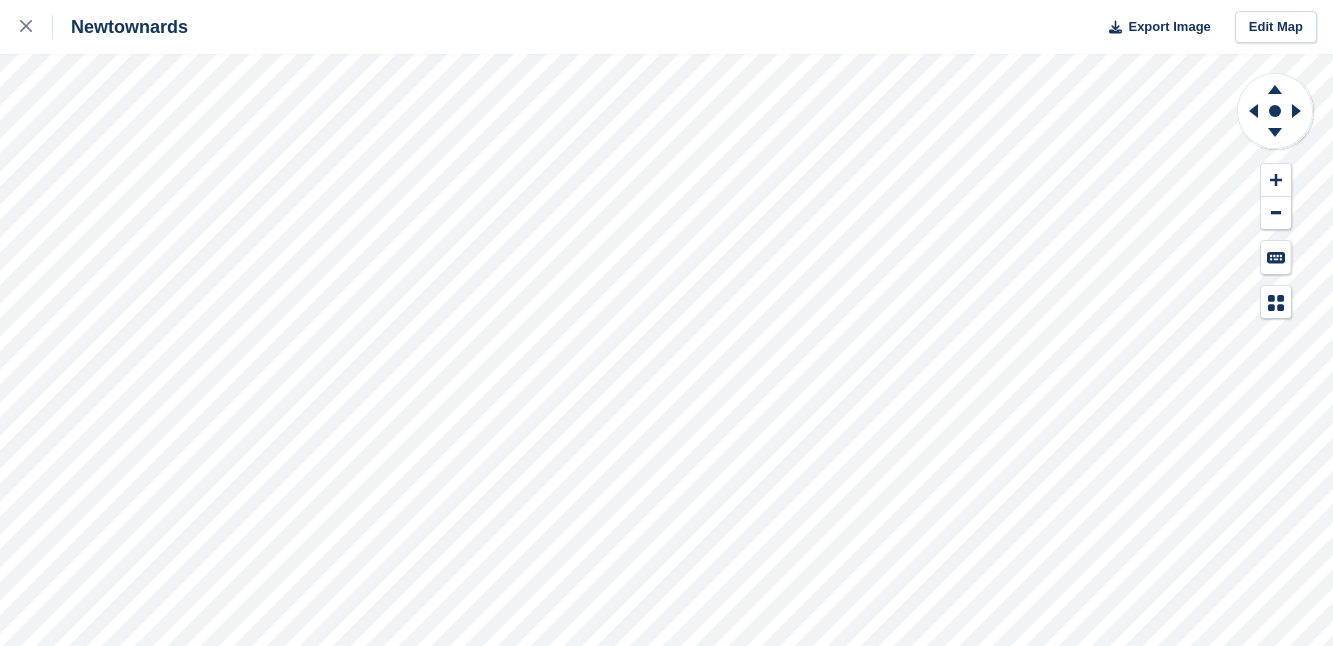 scroll, scrollTop: 0, scrollLeft: 0, axis: both 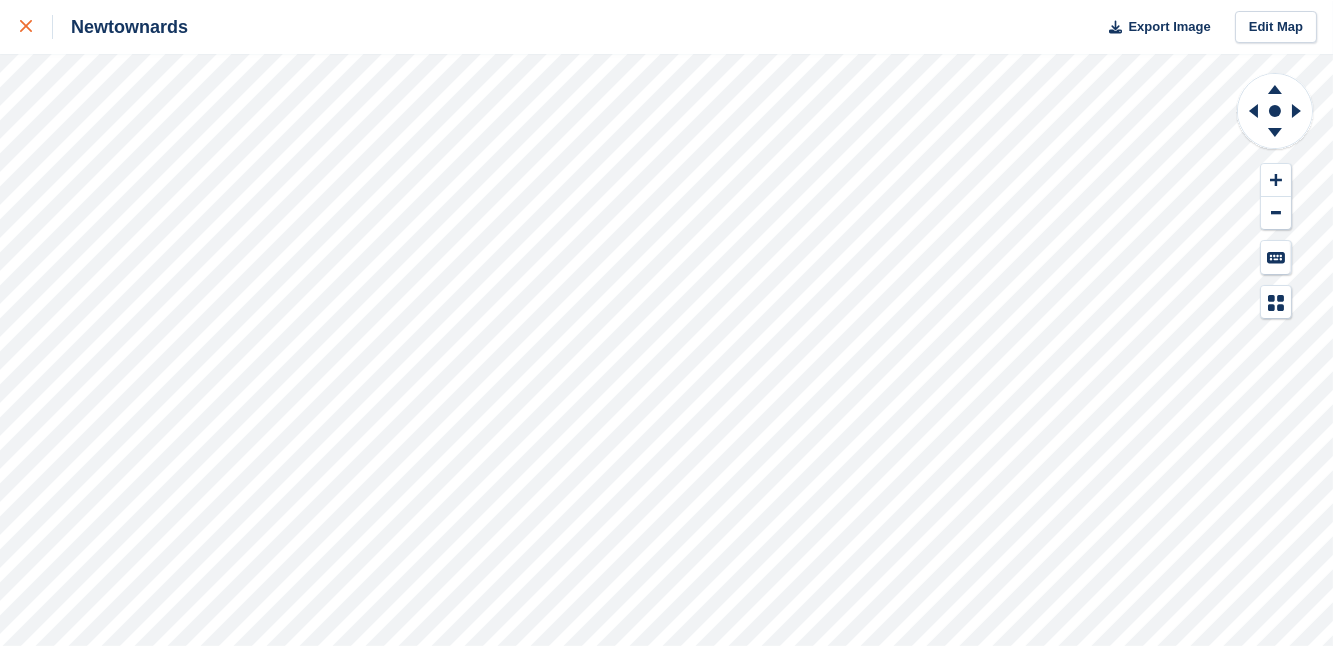 click 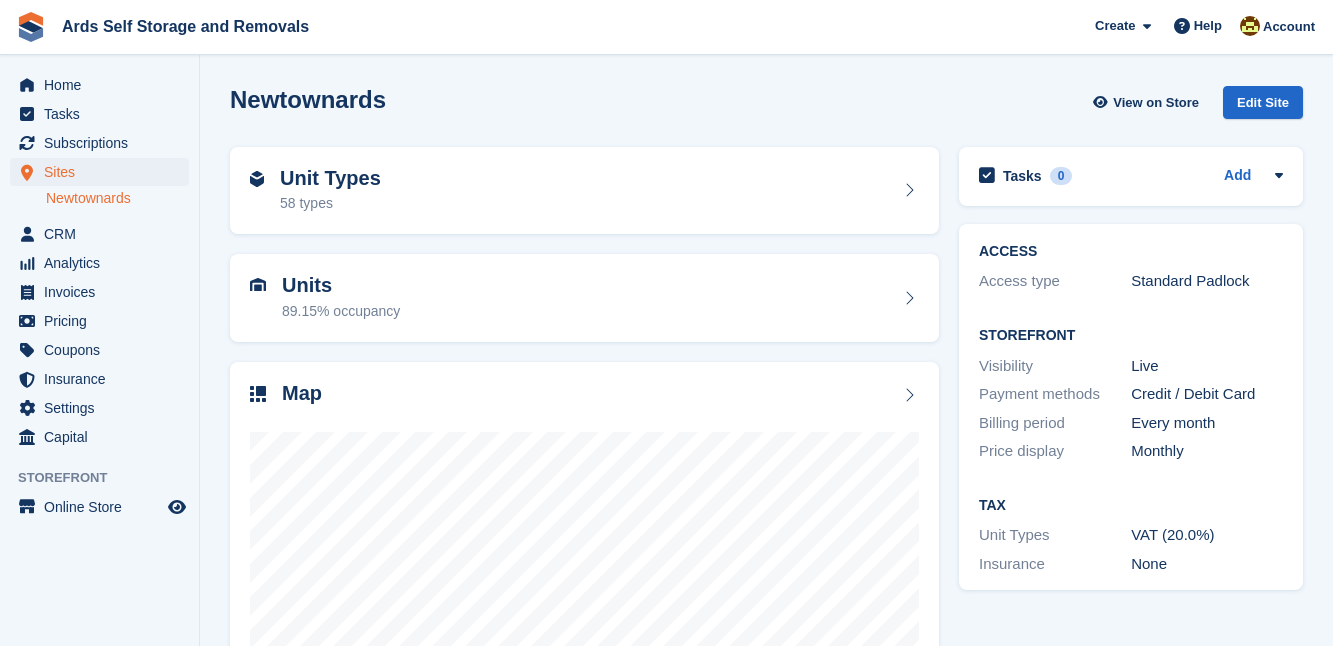 scroll, scrollTop: 0, scrollLeft: 0, axis: both 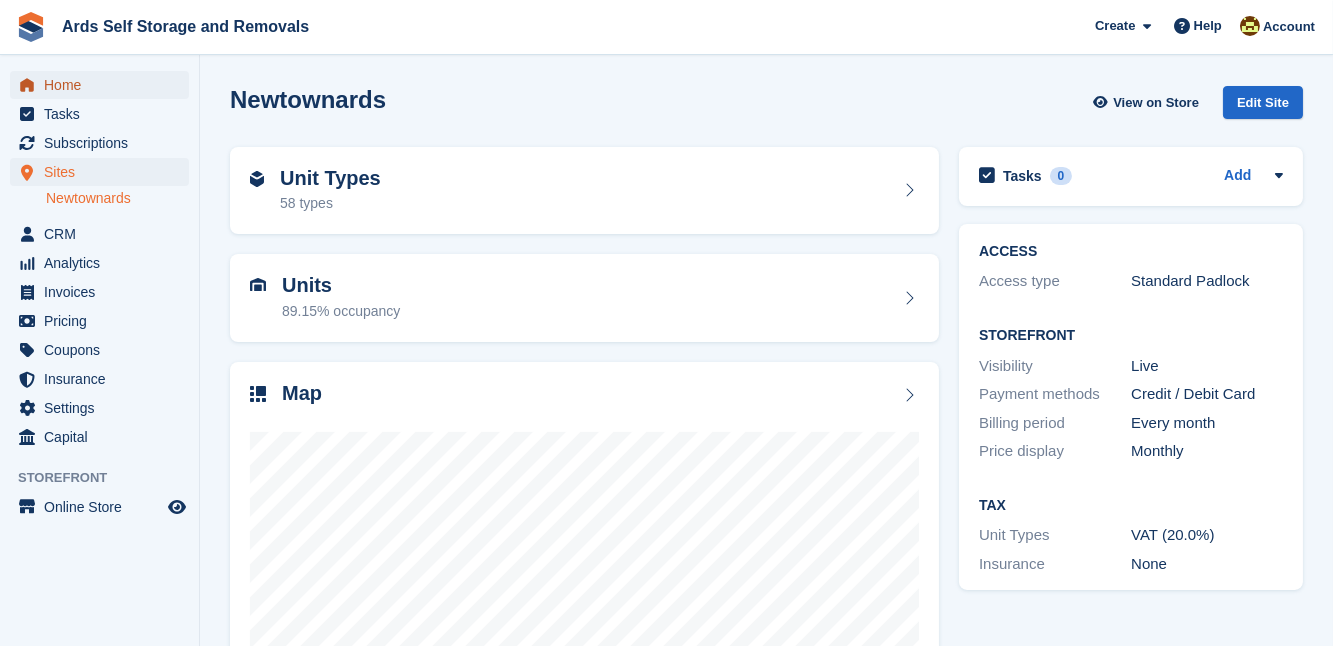 click on "Home" at bounding box center [104, 85] 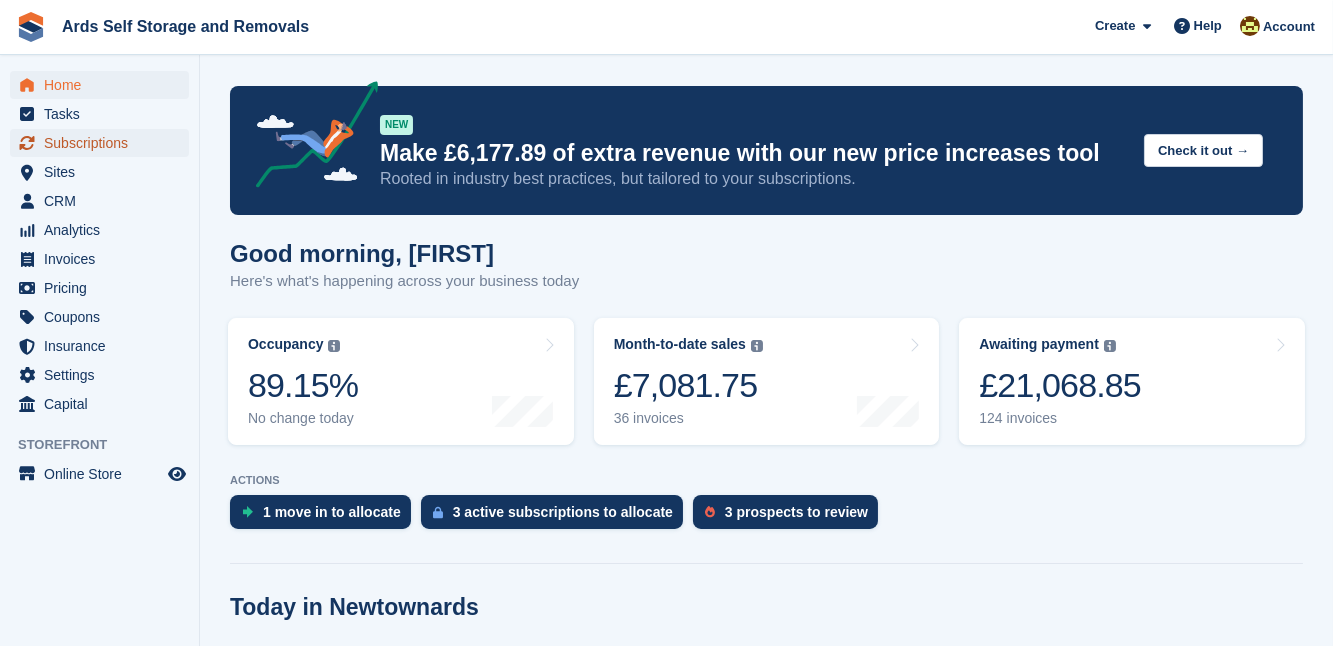 click on "Subscriptions" at bounding box center [104, 143] 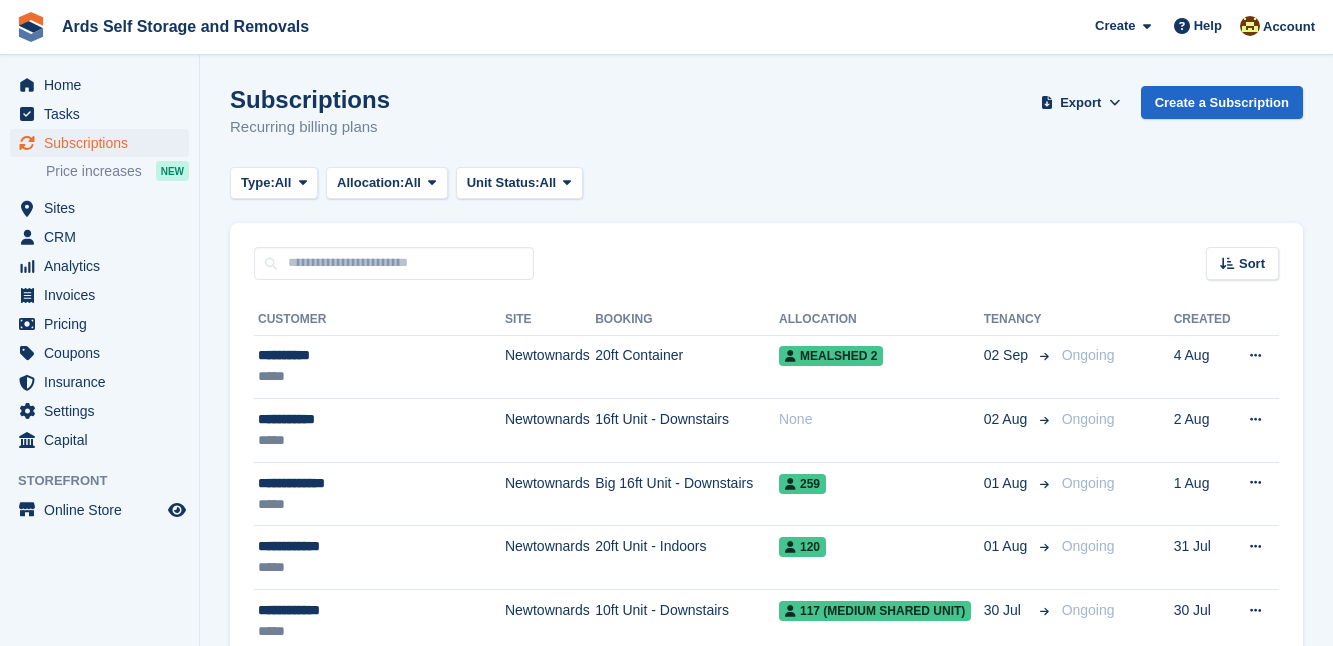 scroll, scrollTop: 0, scrollLeft: 0, axis: both 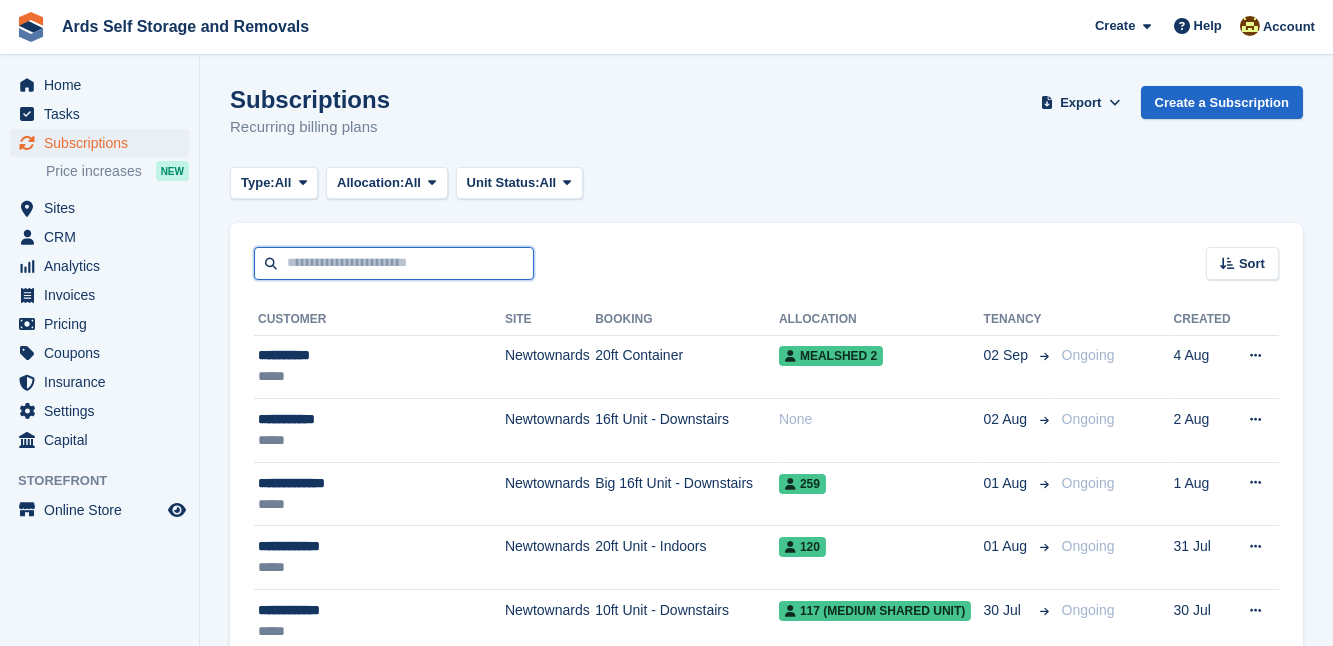 click at bounding box center [394, 263] 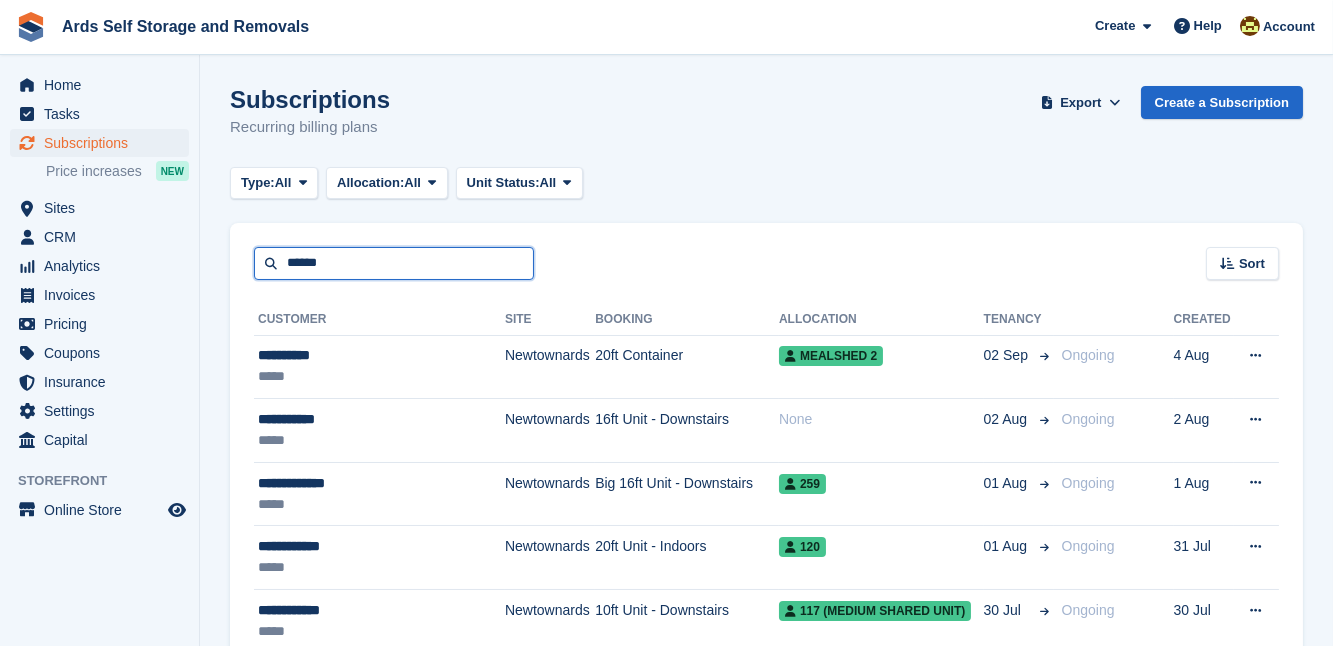 type on "******" 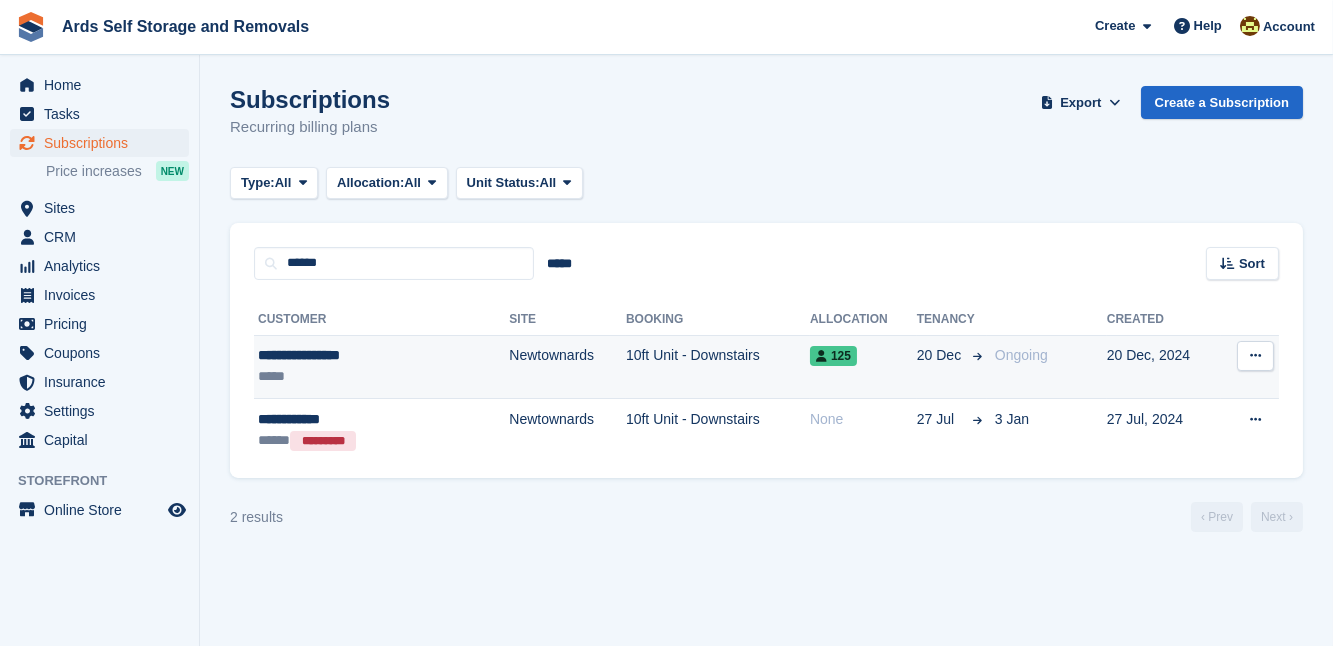 click on "10ft Unit - Downstairs" at bounding box center [718, 367] 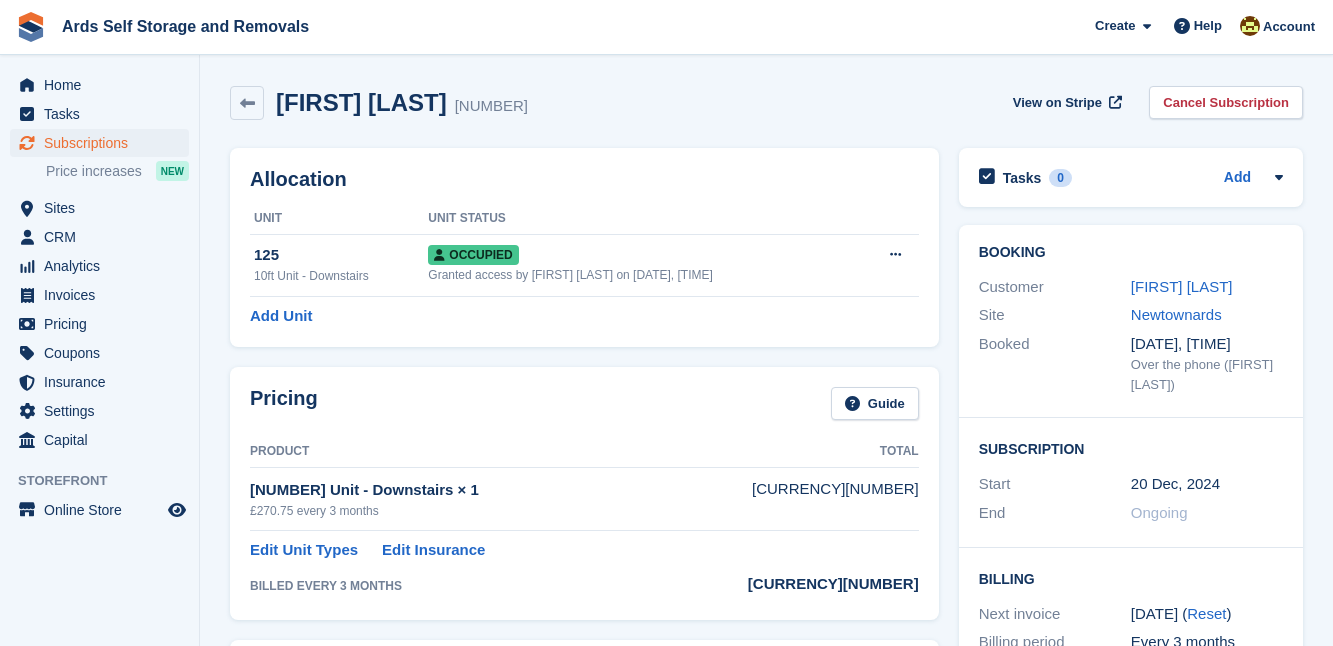 scroll, scrollTop: 0, scrollLeft: 0, axis: both 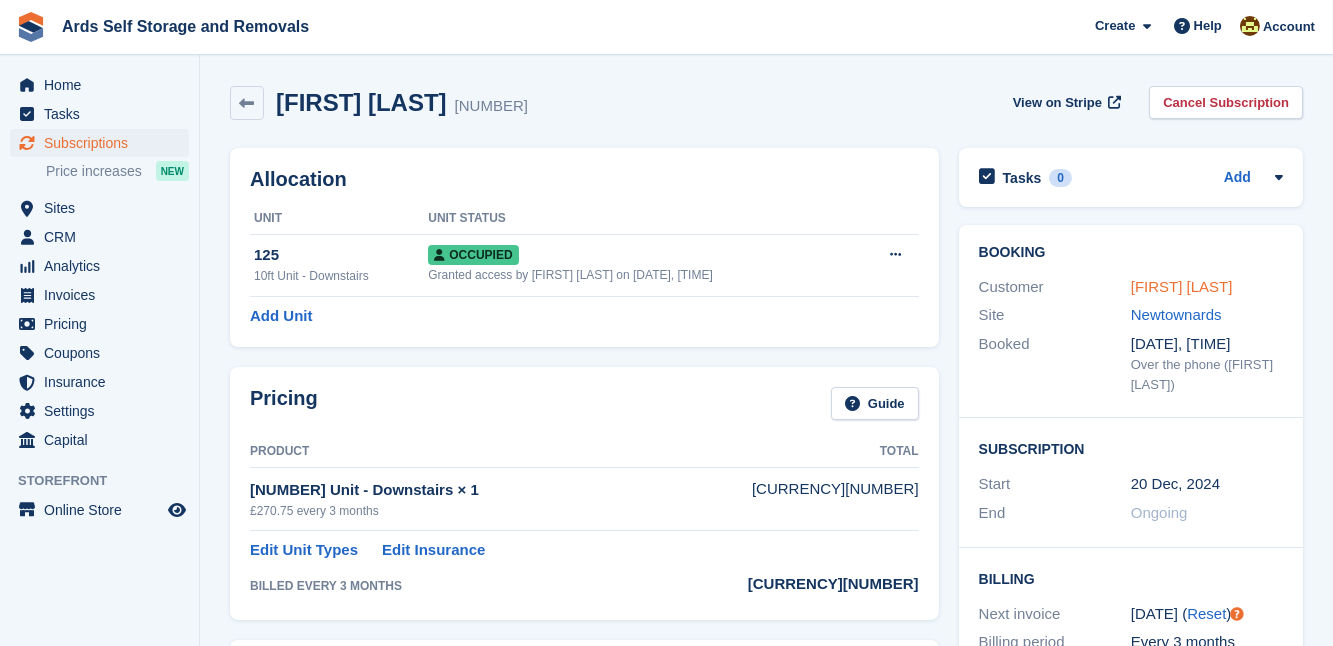click on "Elaine Mcwhinney" at bounding box center [1182, 286] 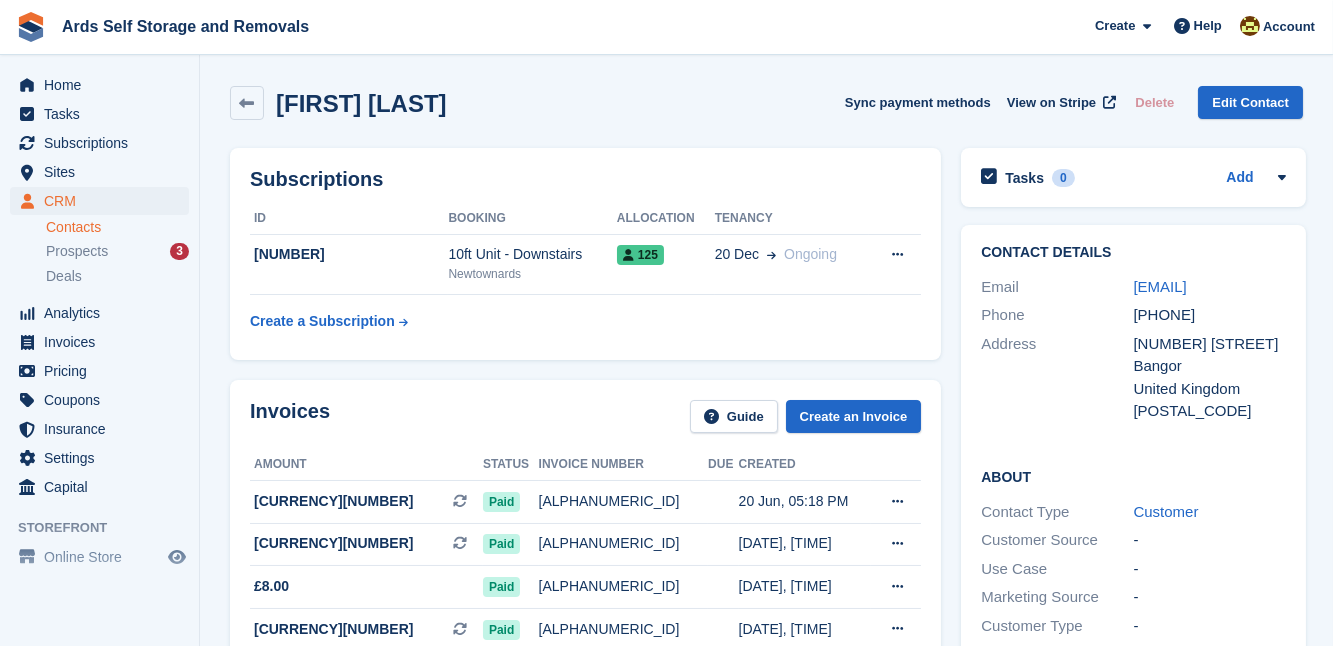 click on "Contact Details
Email
elainemcwhinney@gmail.com
Phone
+447736794725
Address
16 Brompton Road
Bangor
United Kingdom
BT20 3RE
About
Contact Type
Customer
Customer Source
-
Use Case
-
Marketing Source
-
Customer Type
-
Accounting Nominal Code
-
Storefront Account
Account Created Logins 1" at bounding box center [1133, 561] 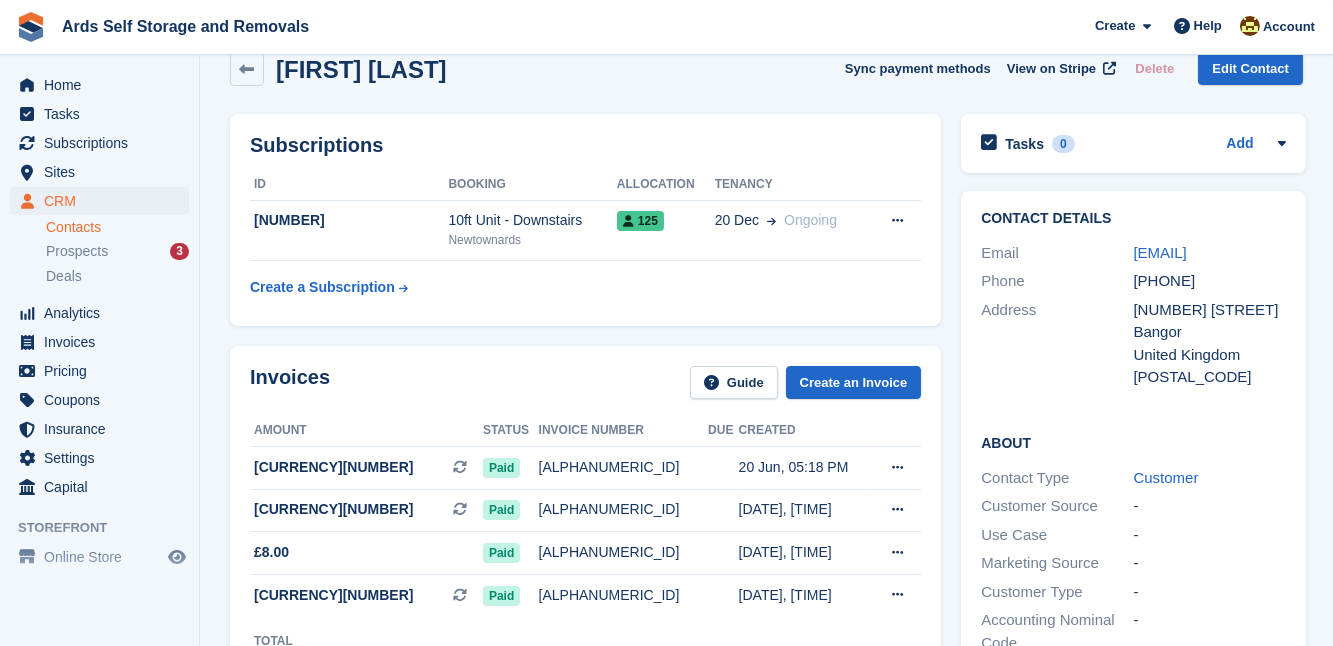 scroll, scrollTop: 0, scrollLeft: 0, axis: both 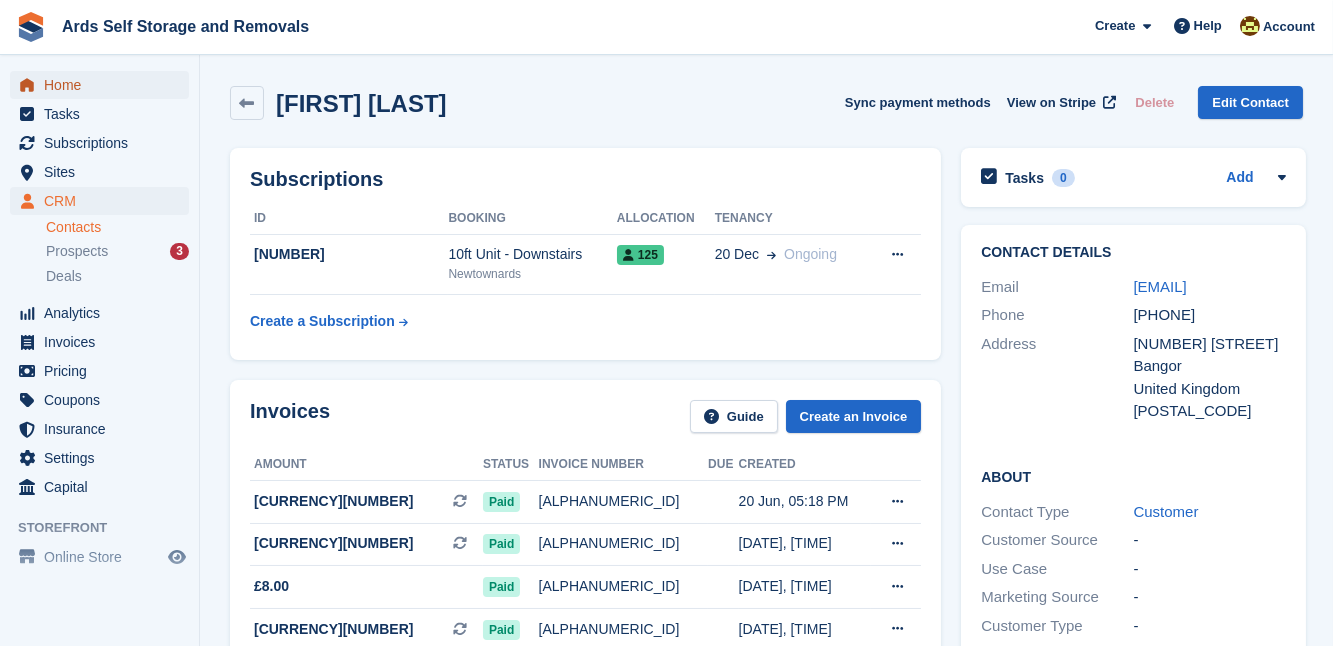 click on "Home" at bounding box center (104, 85) 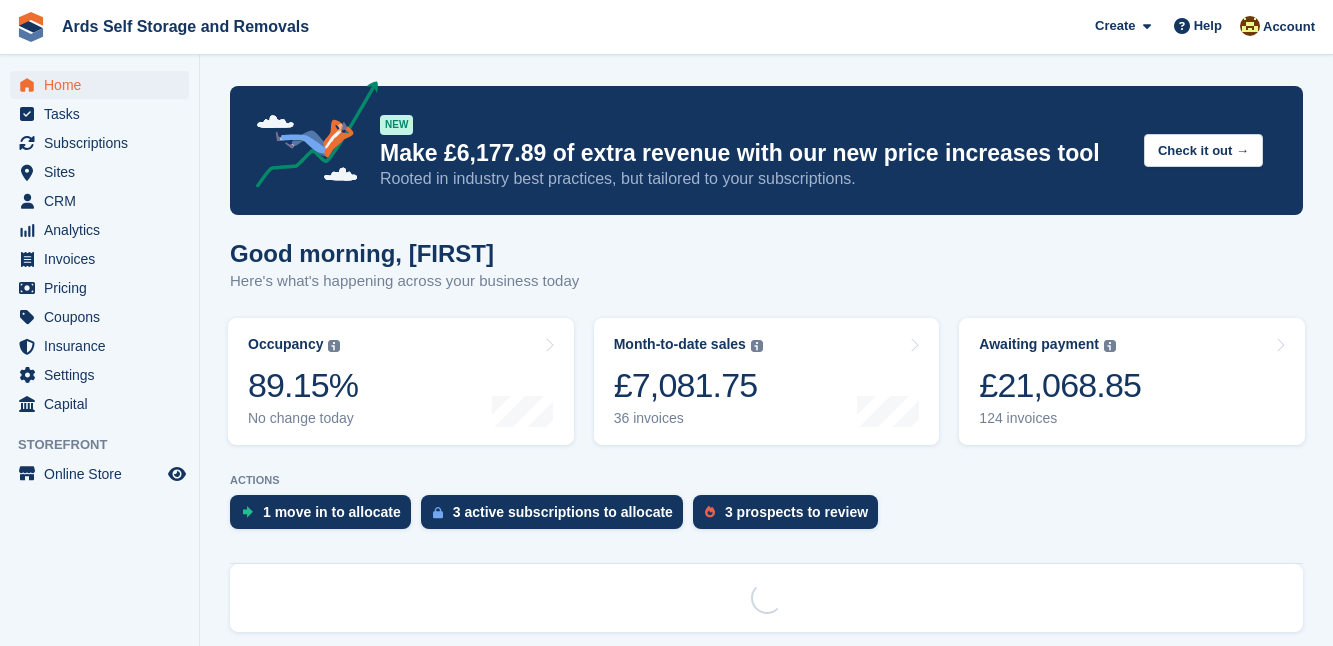 scroll, scrollTop: 0, scrollLeft: 0, axis: both 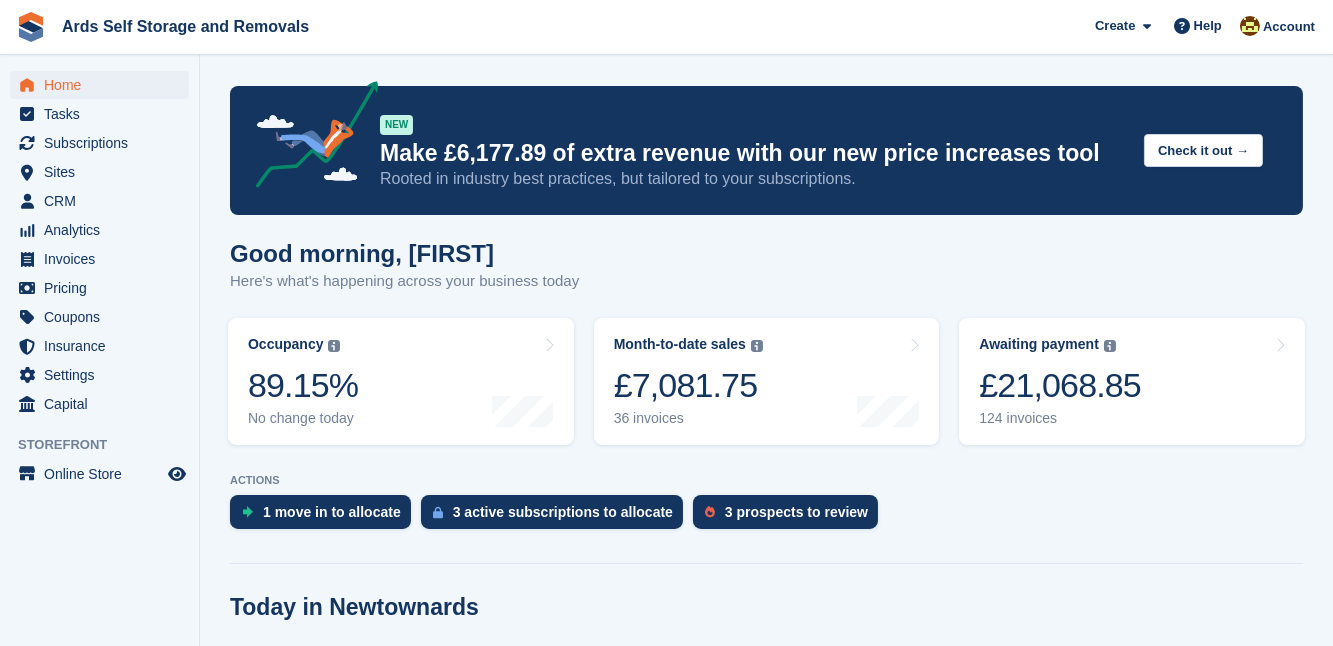 click on "NEW
Make £6,177.89 of extra revenue with our new price increases tool
Rooted in industry best practices, but tailored to your subscriptions.
Check it out →
Good morning, Mark
Here's what's happening across your business today
Occupancy
The percentage of all currently allocated units in terms of area. Includes units with occupied, repo or overlocked status. Trendline shows changes across last 30 days.
89.15%
No change today" at bounding box center (766, 2511) 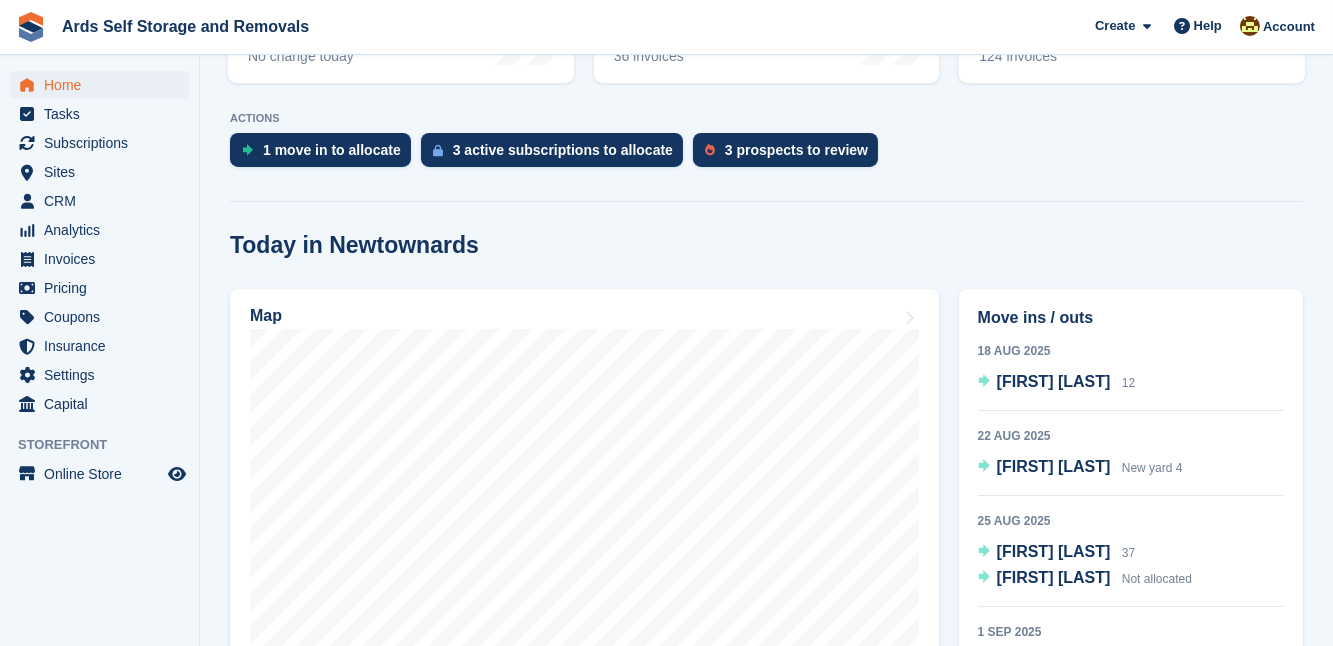 scroll, scrollTop: 363, scrollLeft: 0, axis: vertical 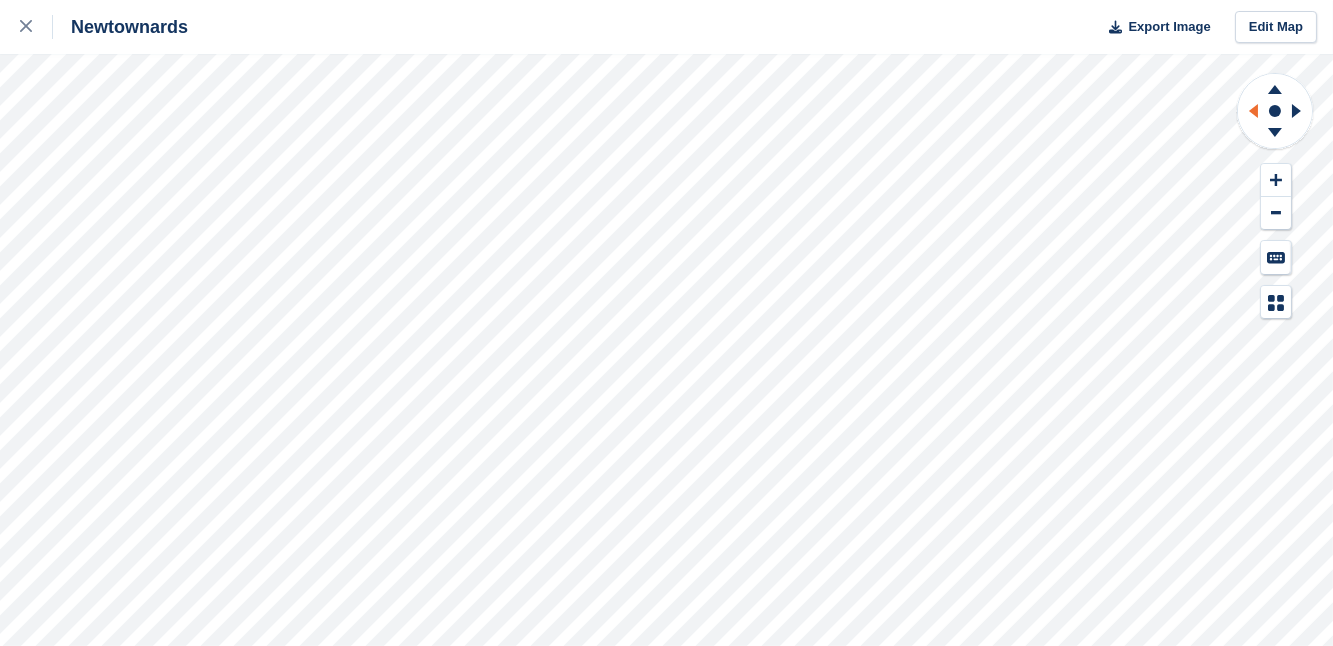 drag, startPoint x: 1254, startPoint y: 112, endPoint x: 1256, endPoint y: 124, distance: 12.165525 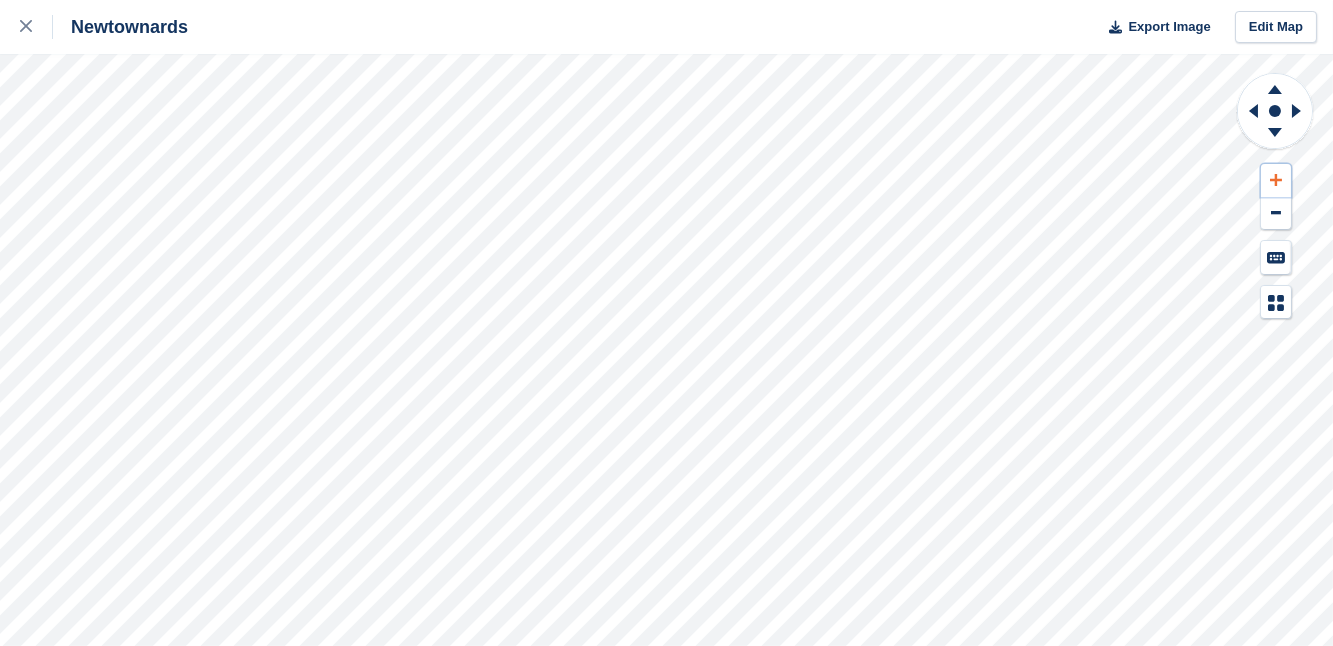 click 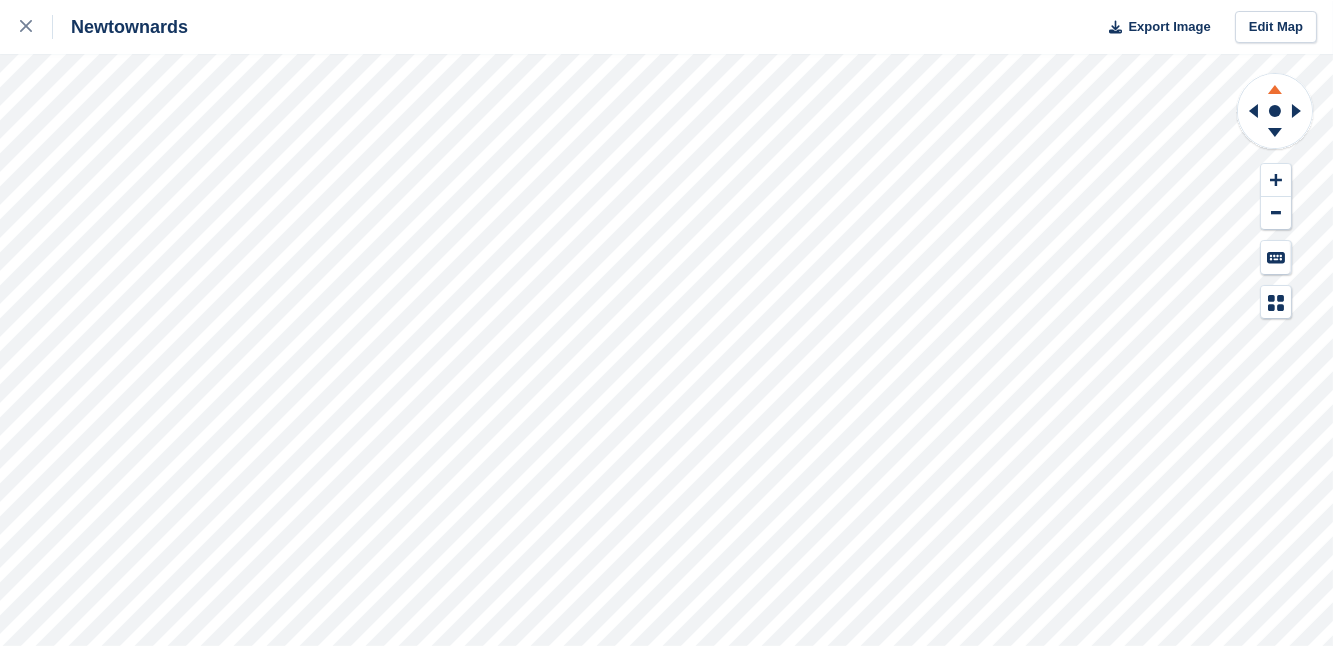 click 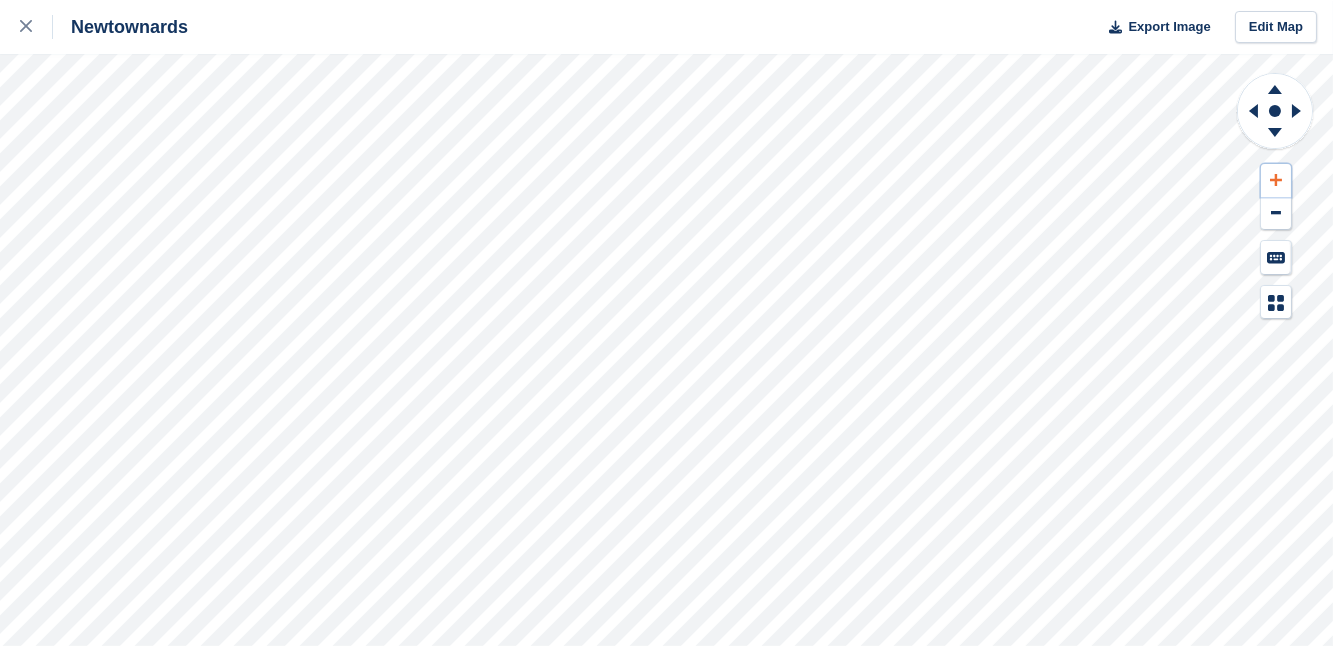 click 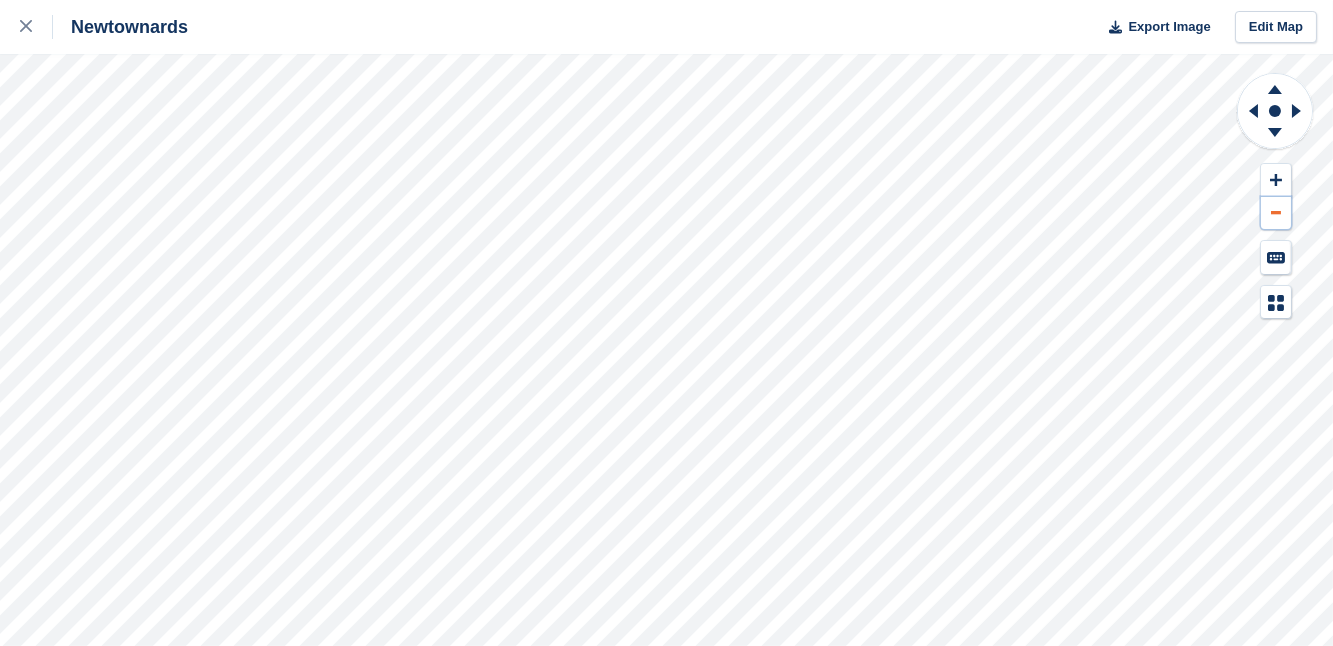 click 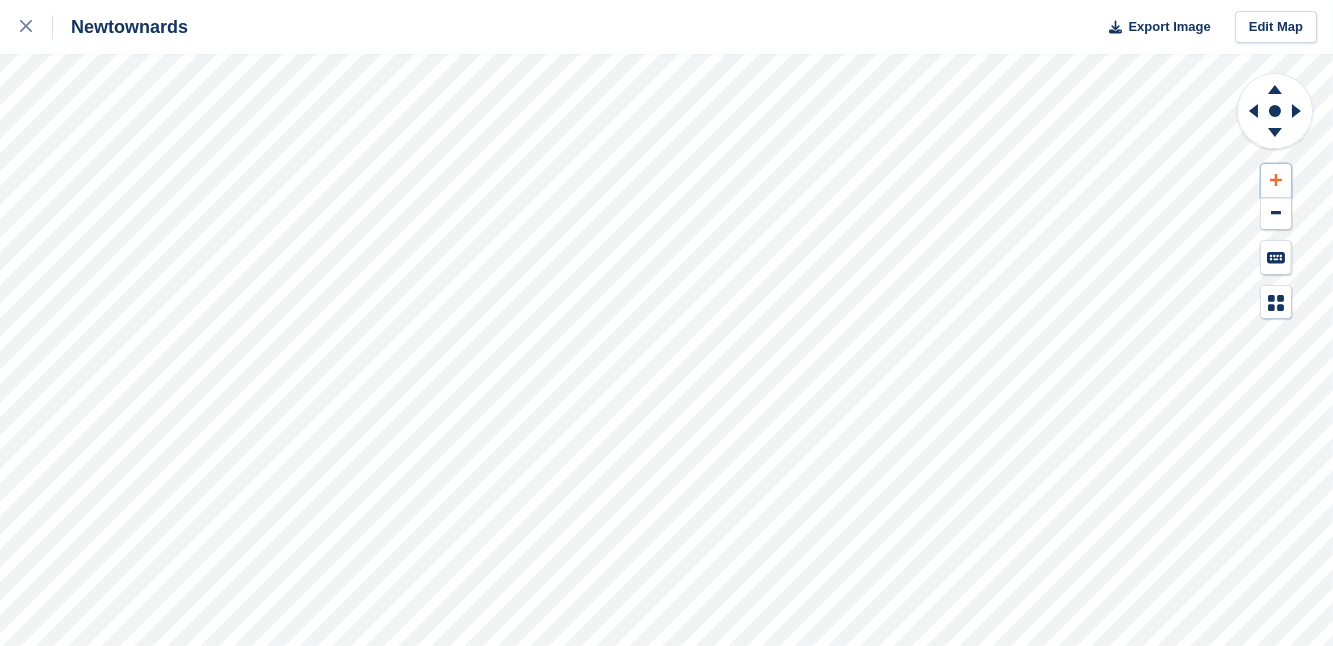 click 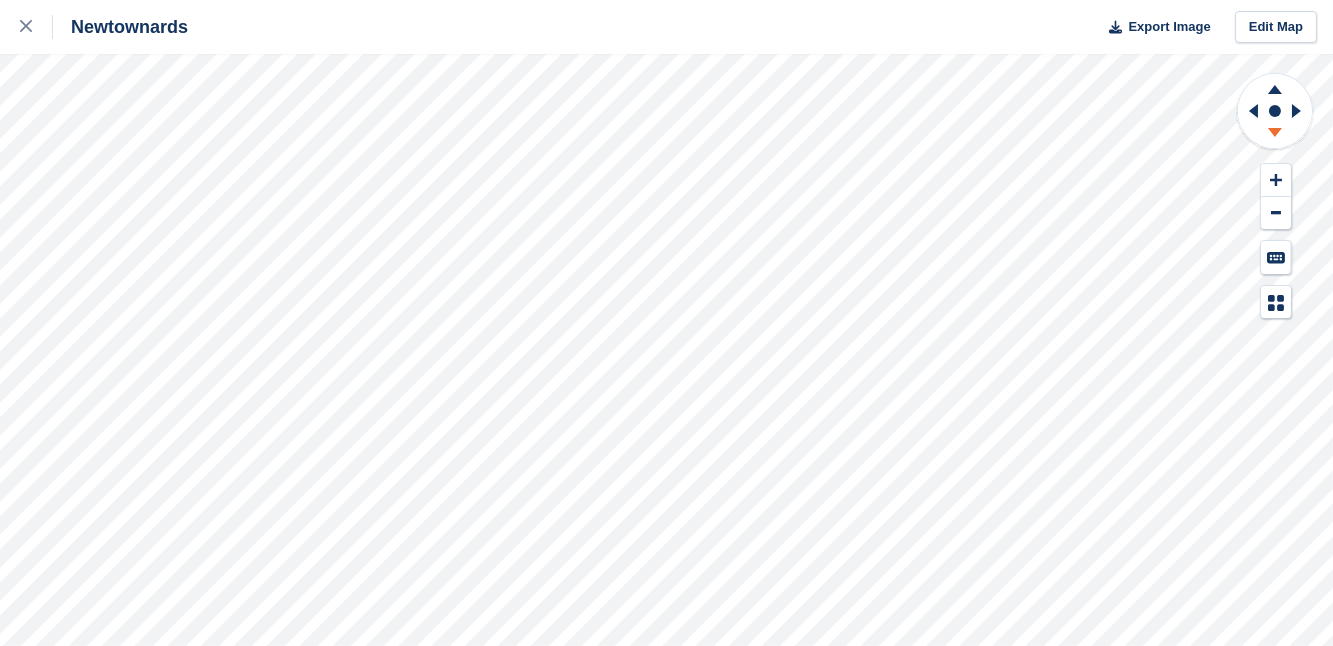 click 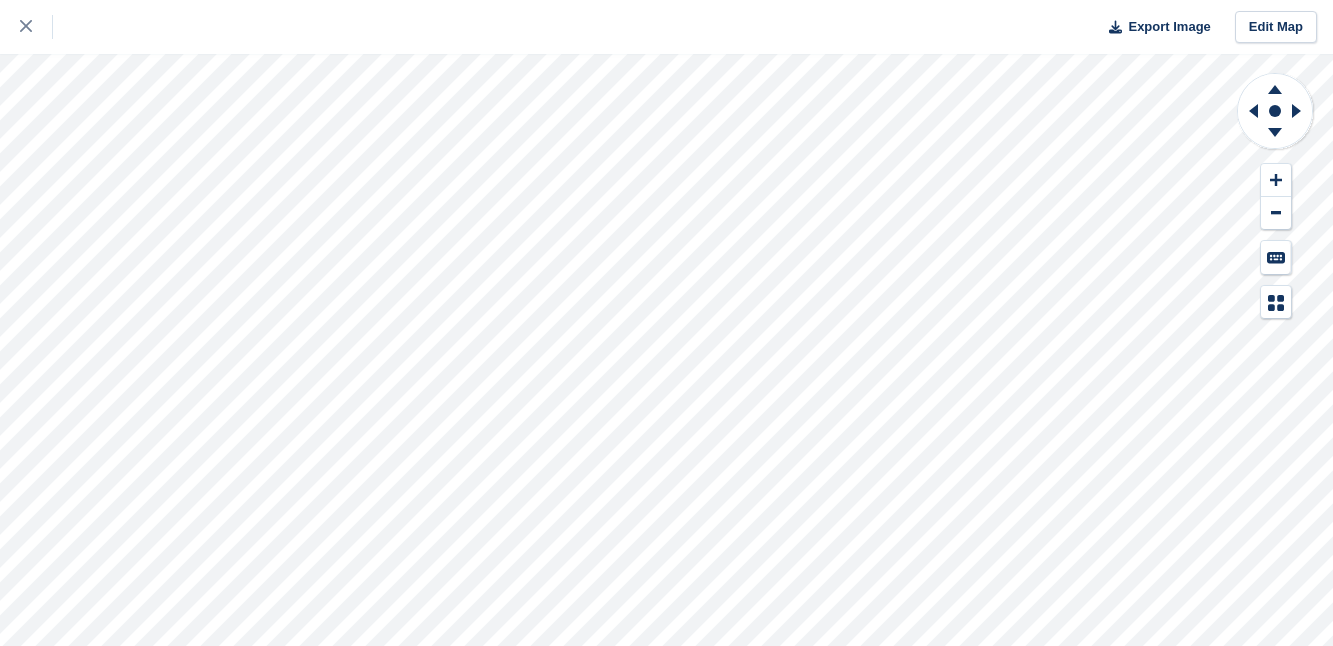 scroll, scrollTop: 0, scrollLeft: 0, axis: both 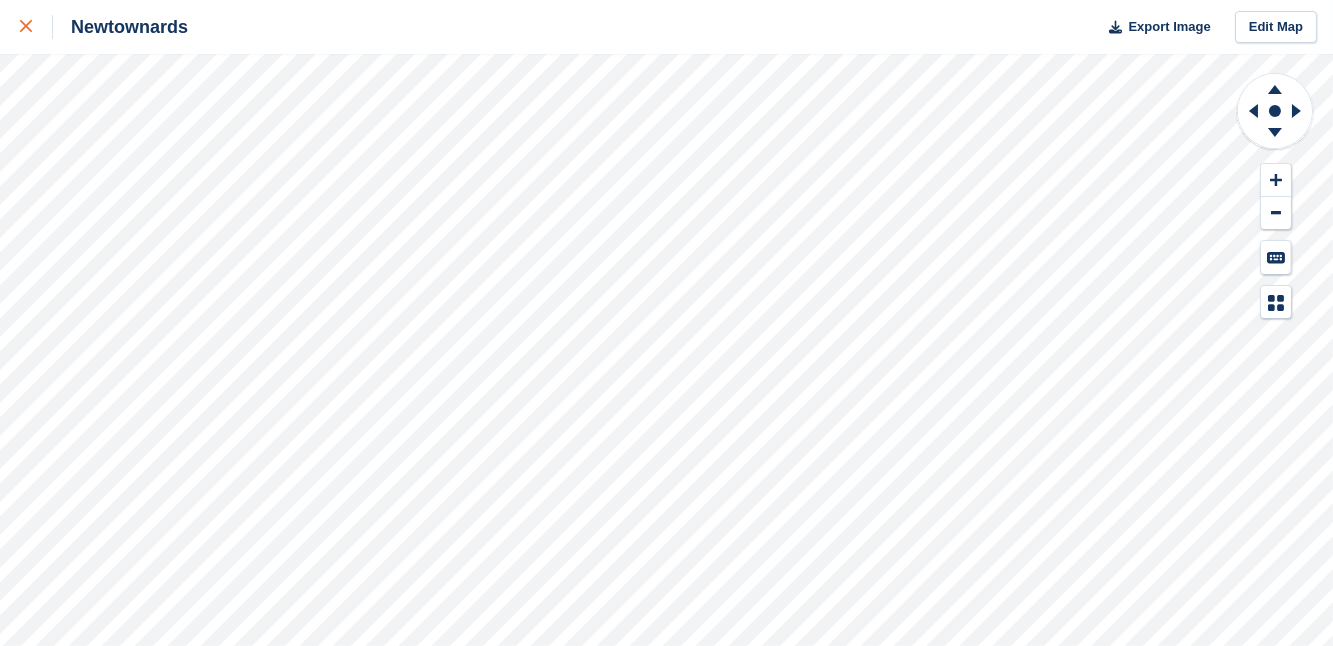 click 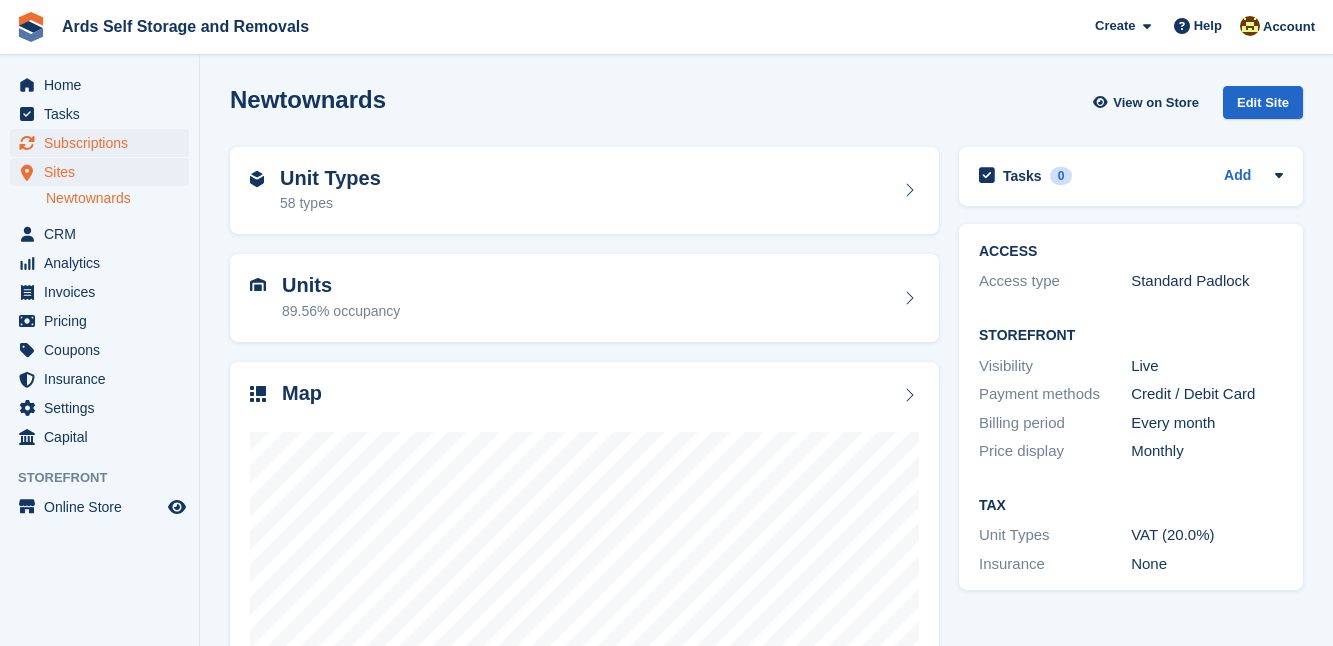 scroll, scrollTop: 0, scrollLeft: 0, axis: both 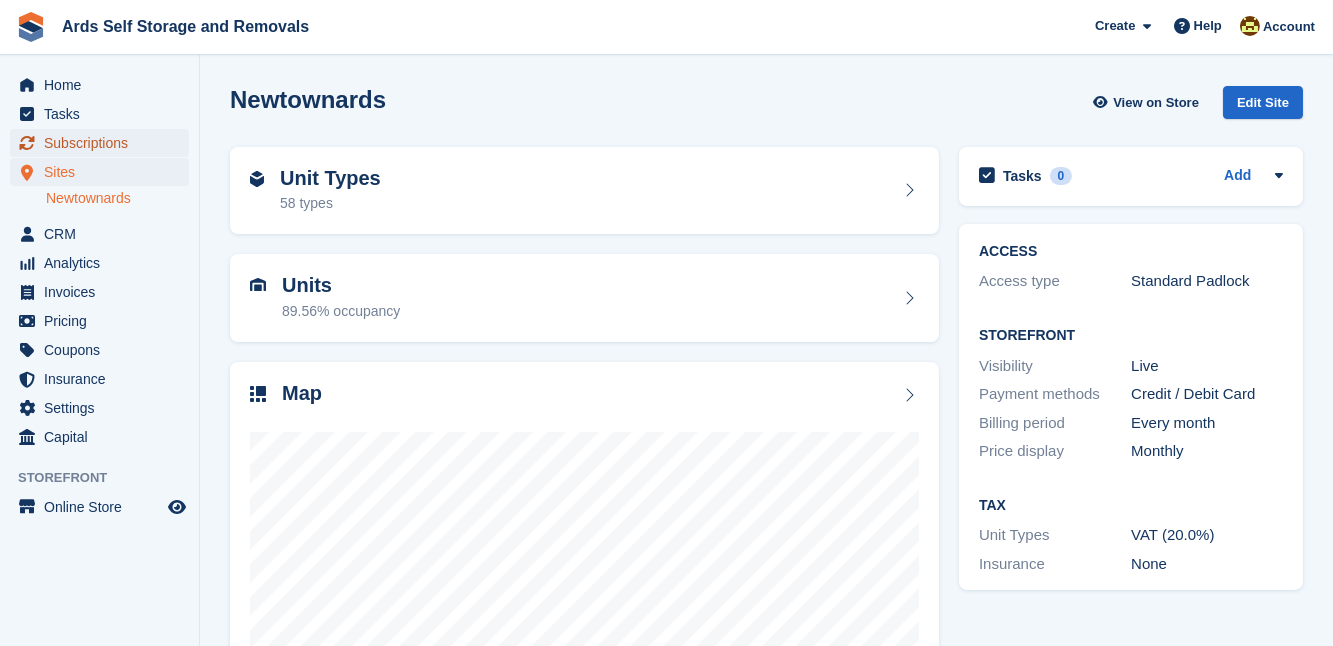 click on "Subscriptions" at bounding box center [104, 143] 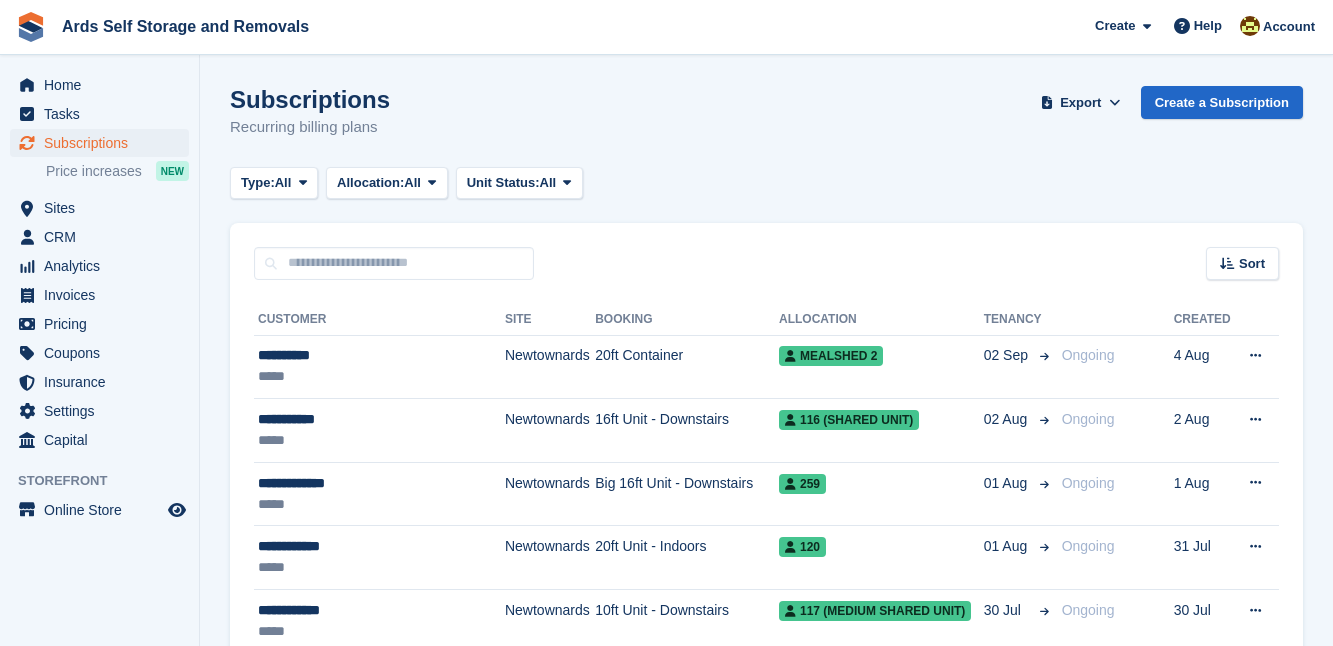 scroll, scrollTop: 0, scrollLeft: 0, axis: both 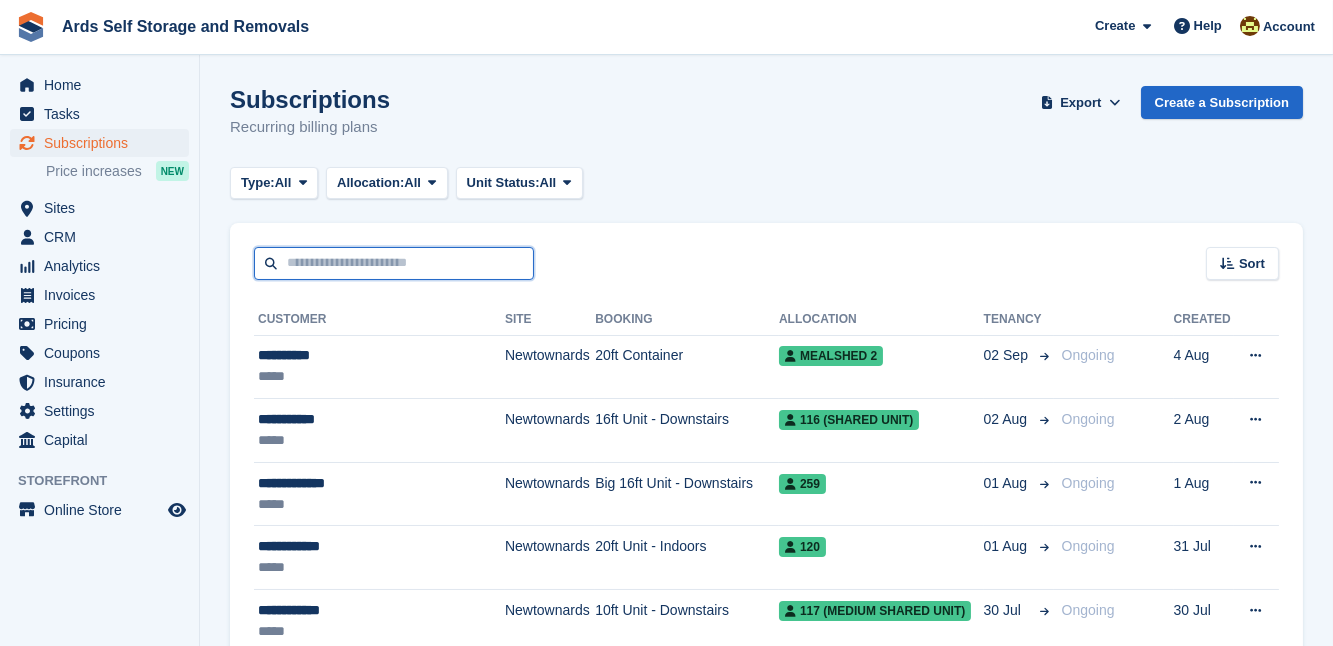 click at bounding box center (394, 263) 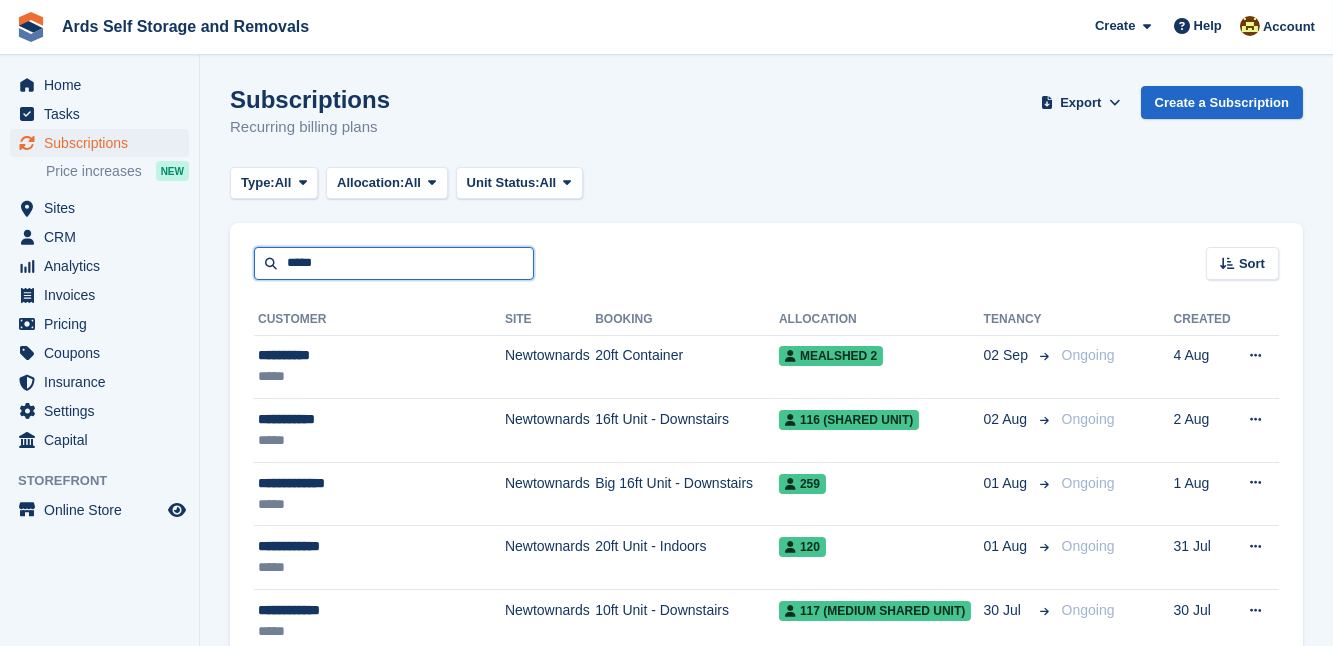 type on "*****" 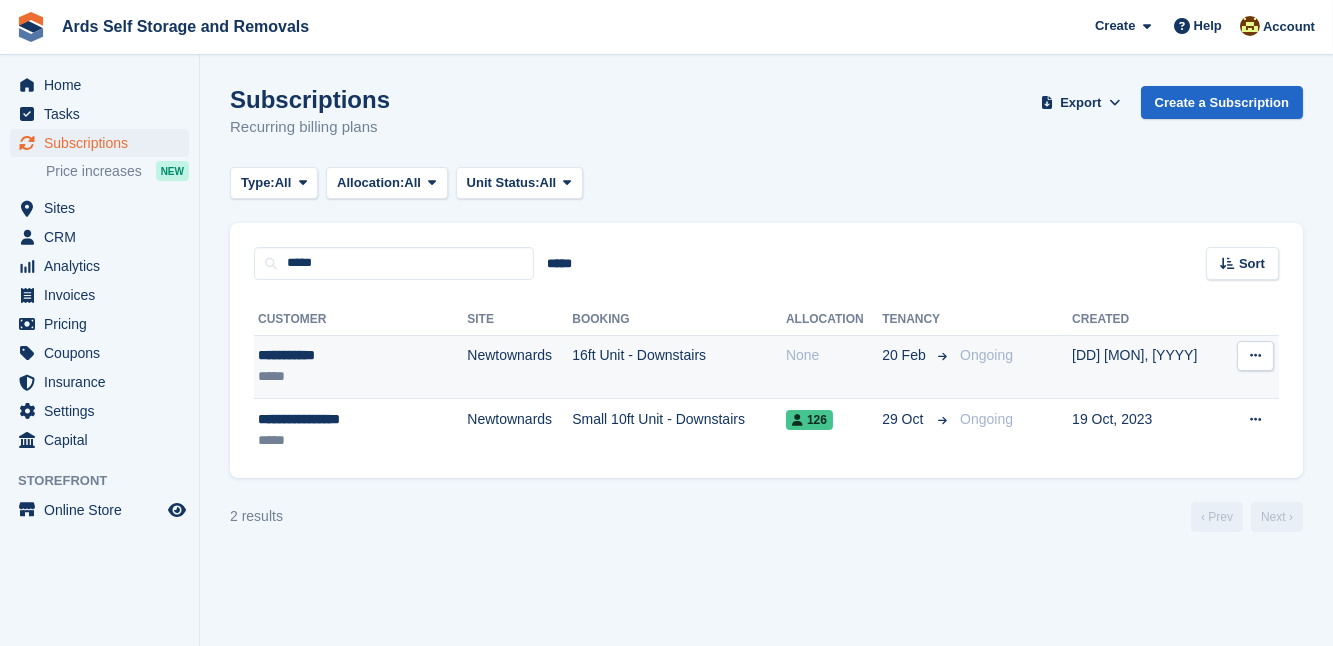 click on "16ft Unit - Downstairs" at bounding box center [679, 367] 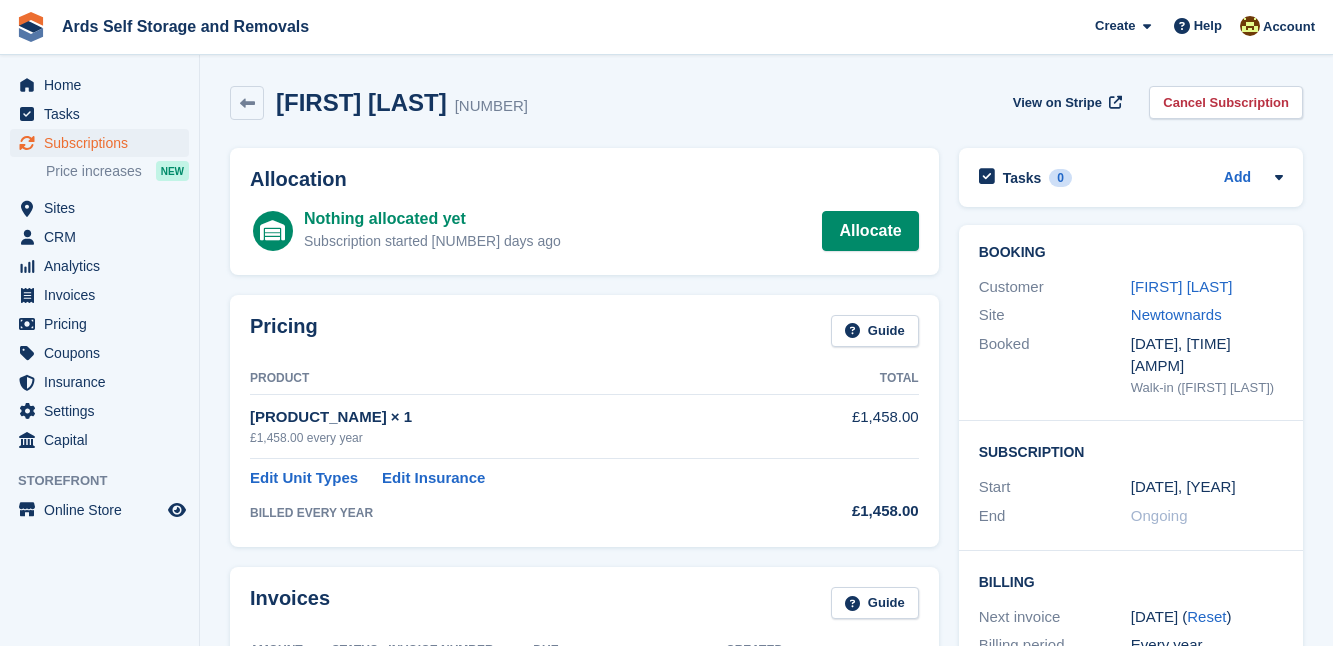scroll, scrollTop: 0, scrollLeft: 0, axis: both 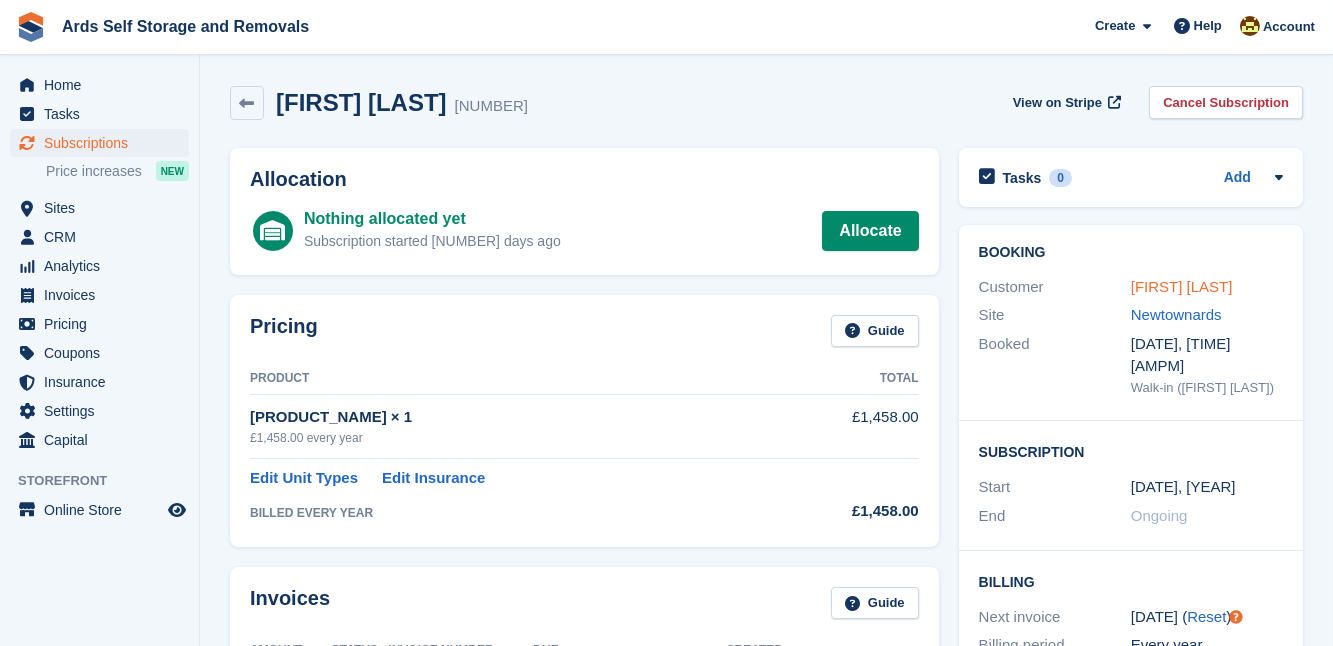 click on "[FIRST] [LAST]" at bounding box center [1182, 286] 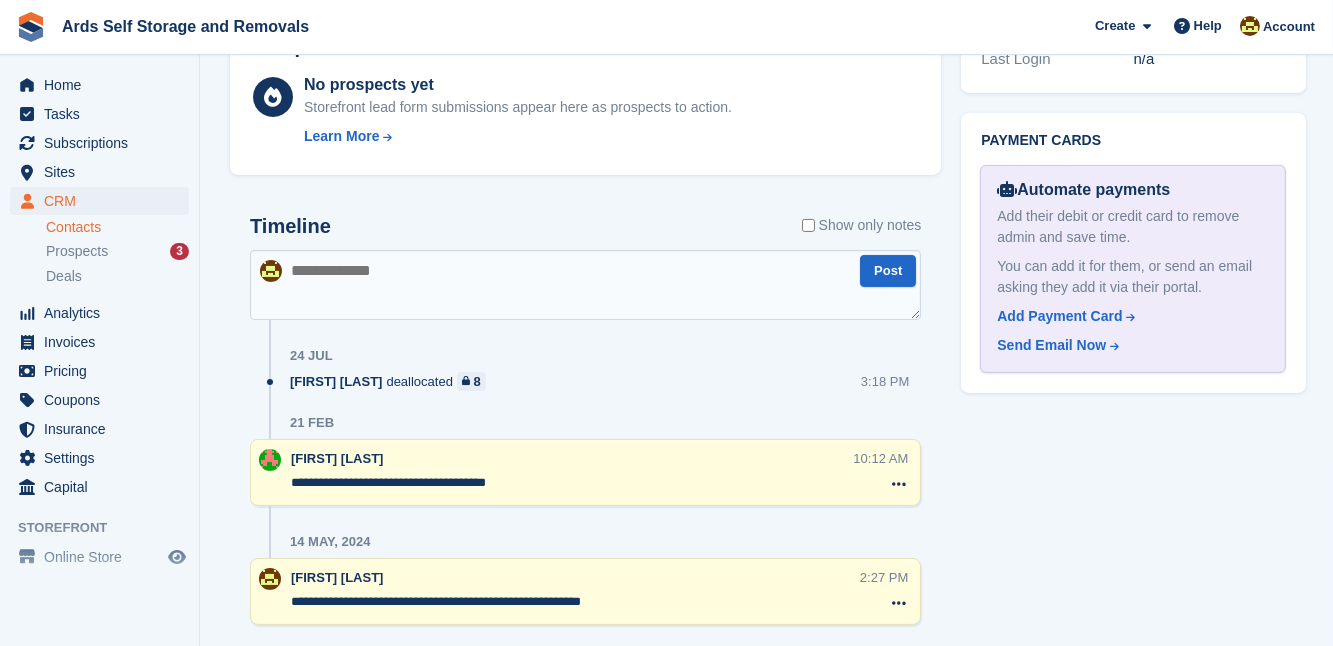 scroll, scrollTop: 1090, scrollLeft: 0, axis: vertical 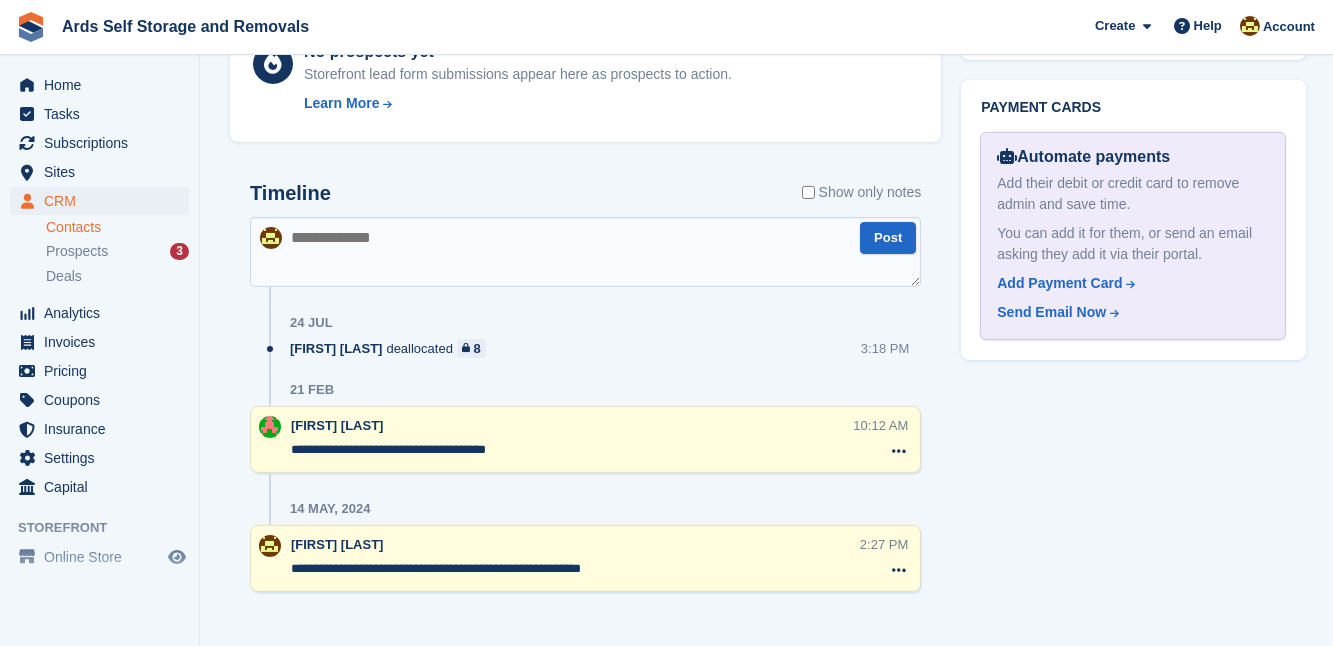 click on "Tasks
0
Add
No tasks related to [FIRST] [LAST]
Contact Details
Email
[EMAIL]
Phone
[PHONE]
Address
[NUMBER] [STREET]
[CITY]
United Kingdom
[POSTAL_CODE]
About
Contact Type
Customer - Use Case" at bounding box center [1133, -38] 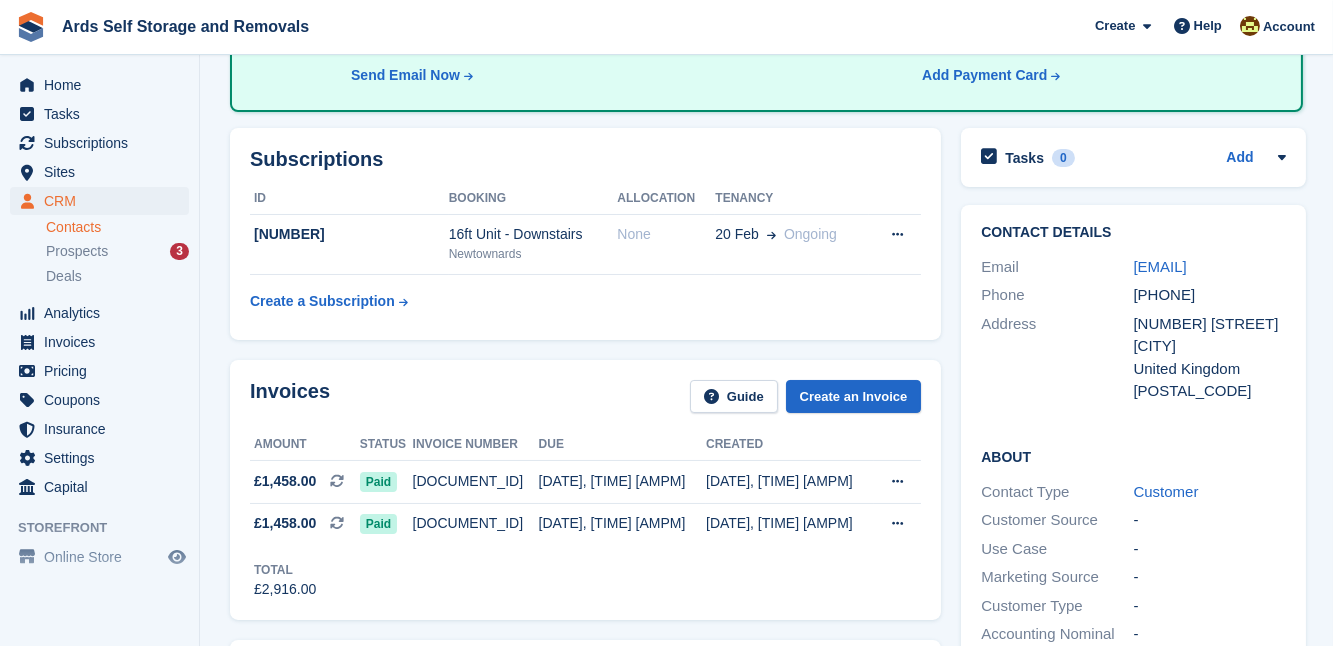 scroll, scrollTop: 218, scrollLeft: 0, axis: vertical 